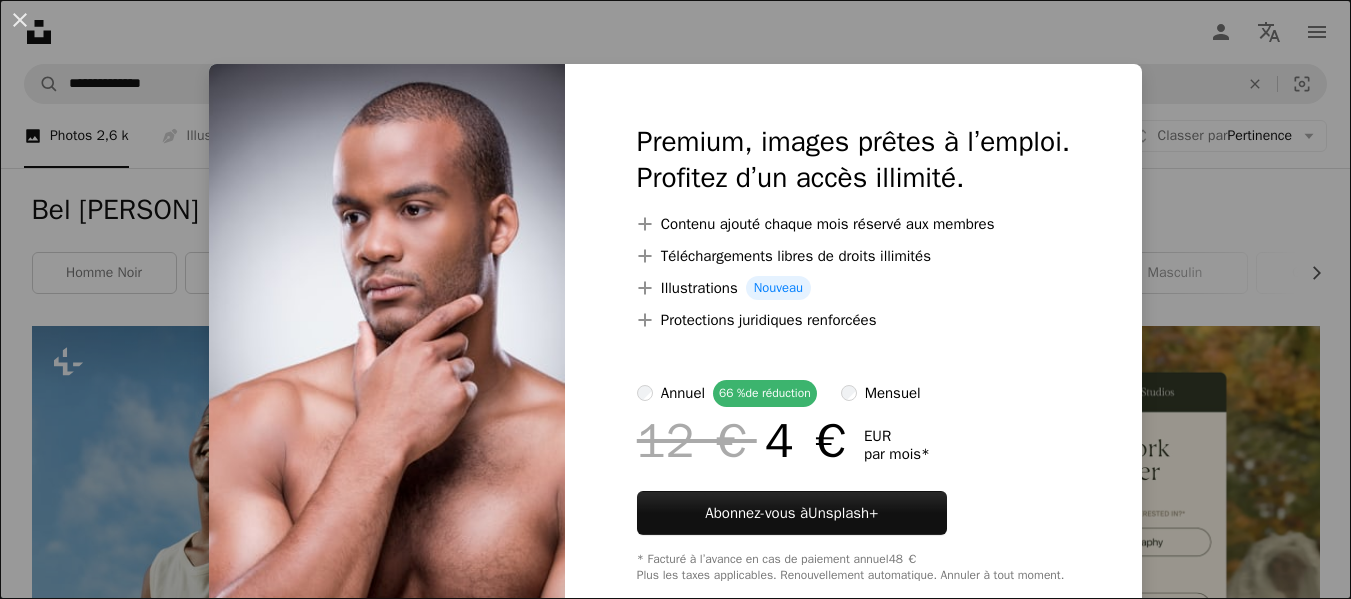 scroll, scrollTop: 1100, scrollLeft: 0, axis: vertical 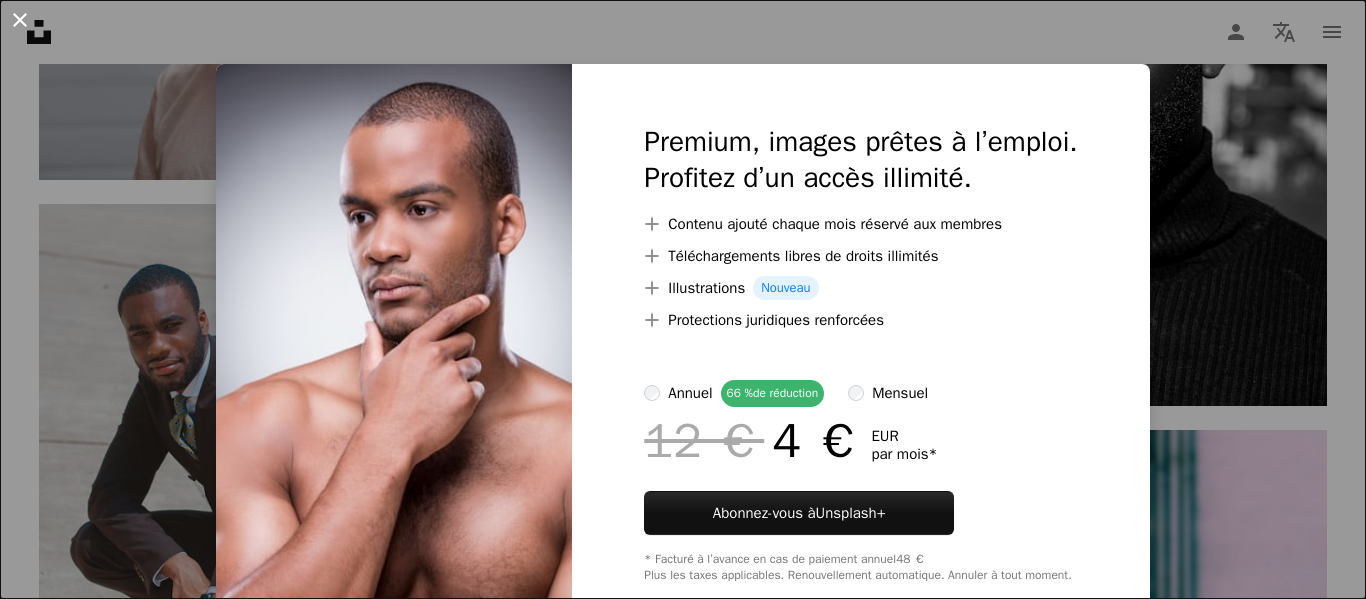 click on "An X shape" at bounding box center [20, 20] 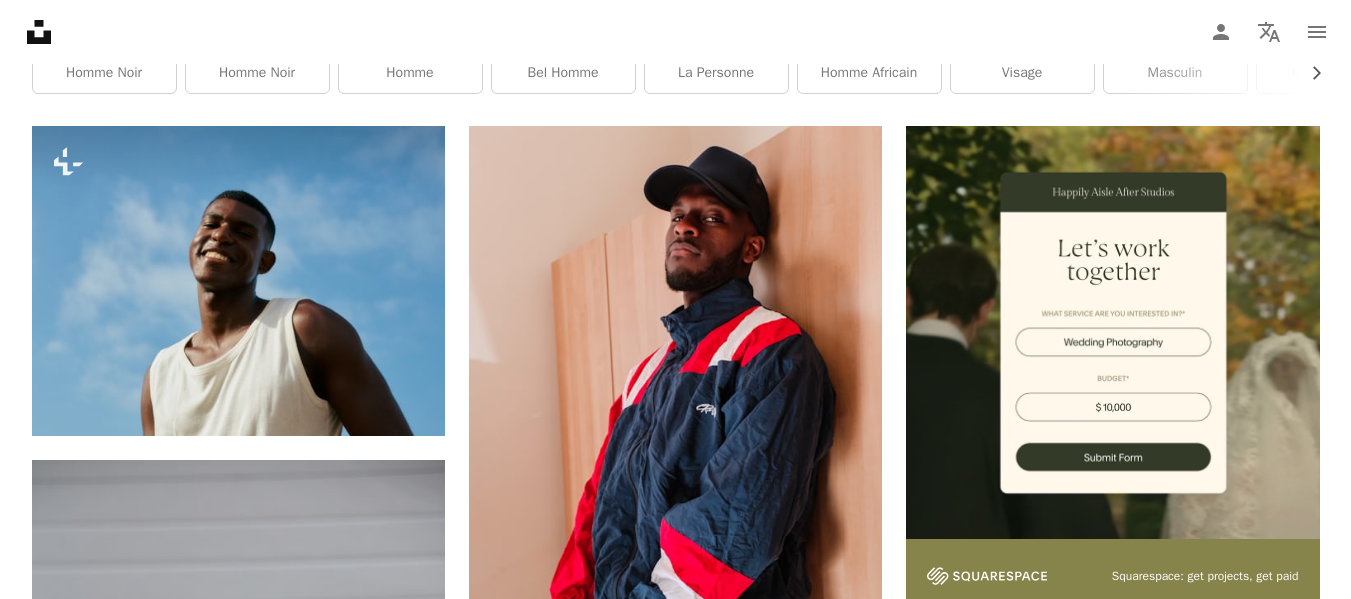 scroll, scrollTop: 100, scrollLeft: 0, axis: vertical 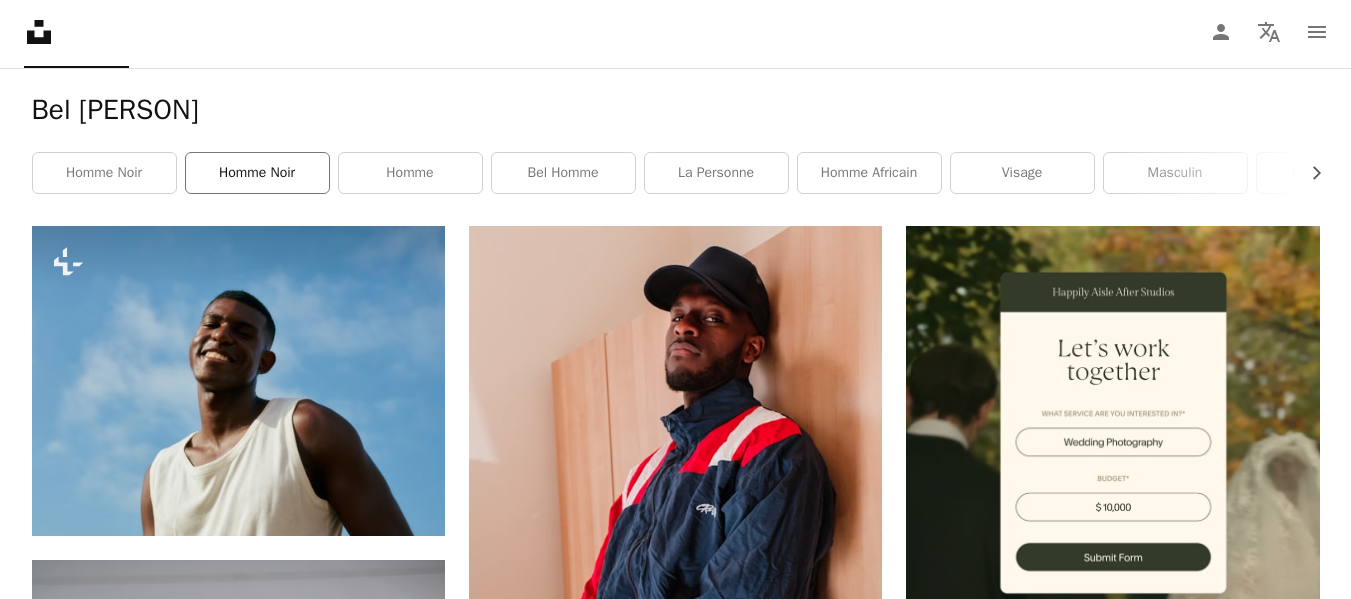 click on "homme noir" at bounding box center (257, 173) 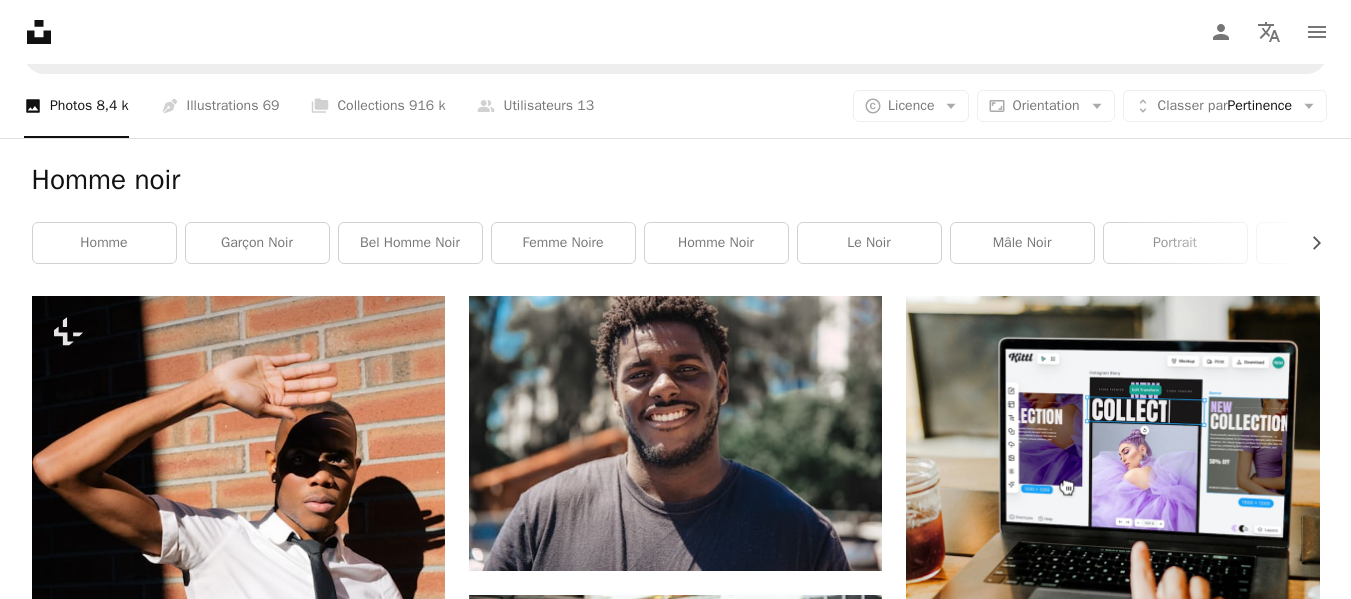 scroll, scrollTop: 0, scrollLeft: 0, axis: both 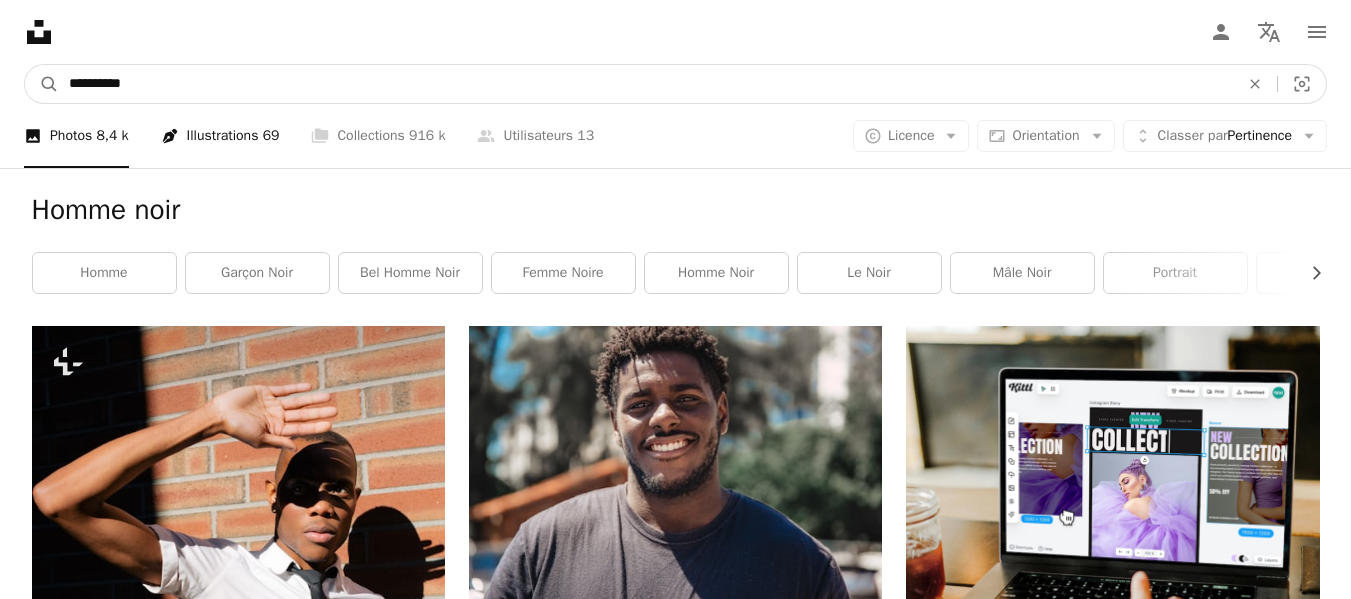 drag, startPoint x: 70, startPoint y: 84, endPoint x: 232, endPoint y: 109, distance: 163.91766 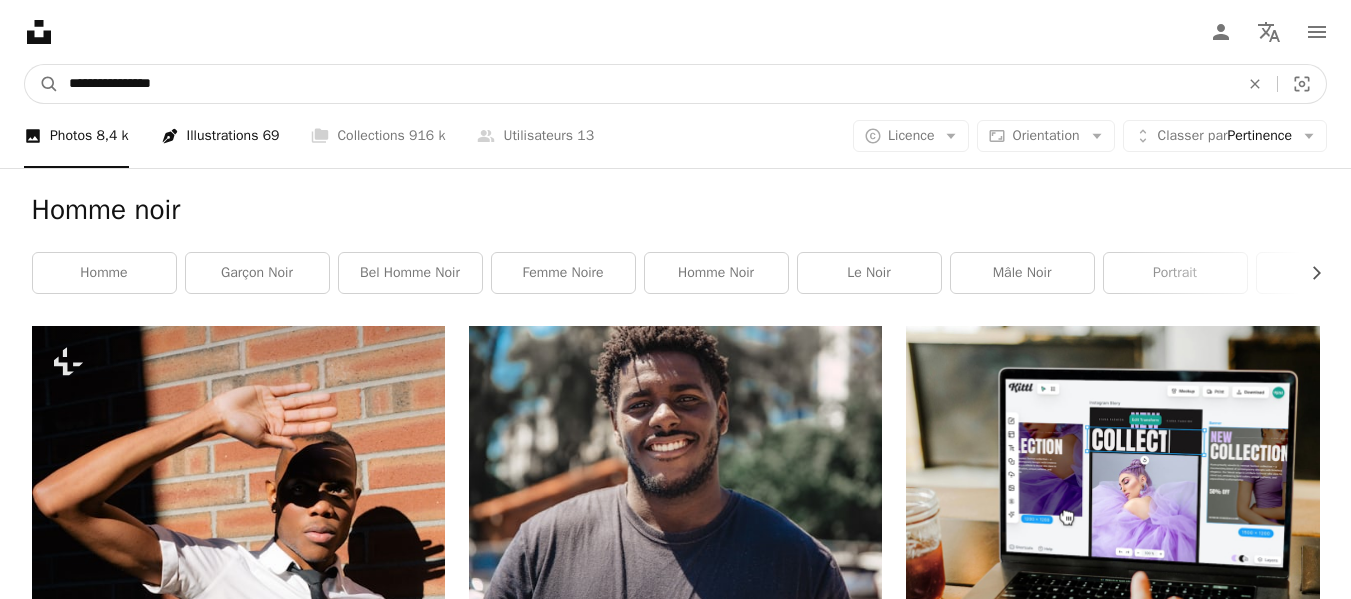 type on "**********" 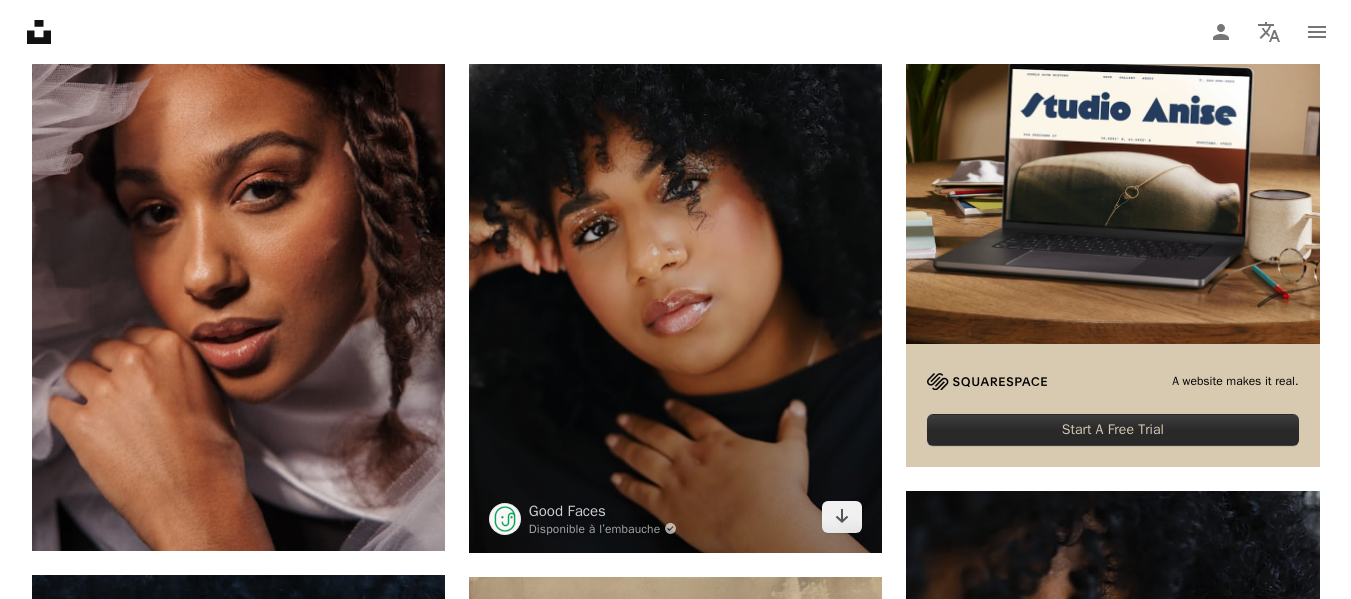 scroll, scrollTop: 400, scrollLeft: 0, axis: vertical 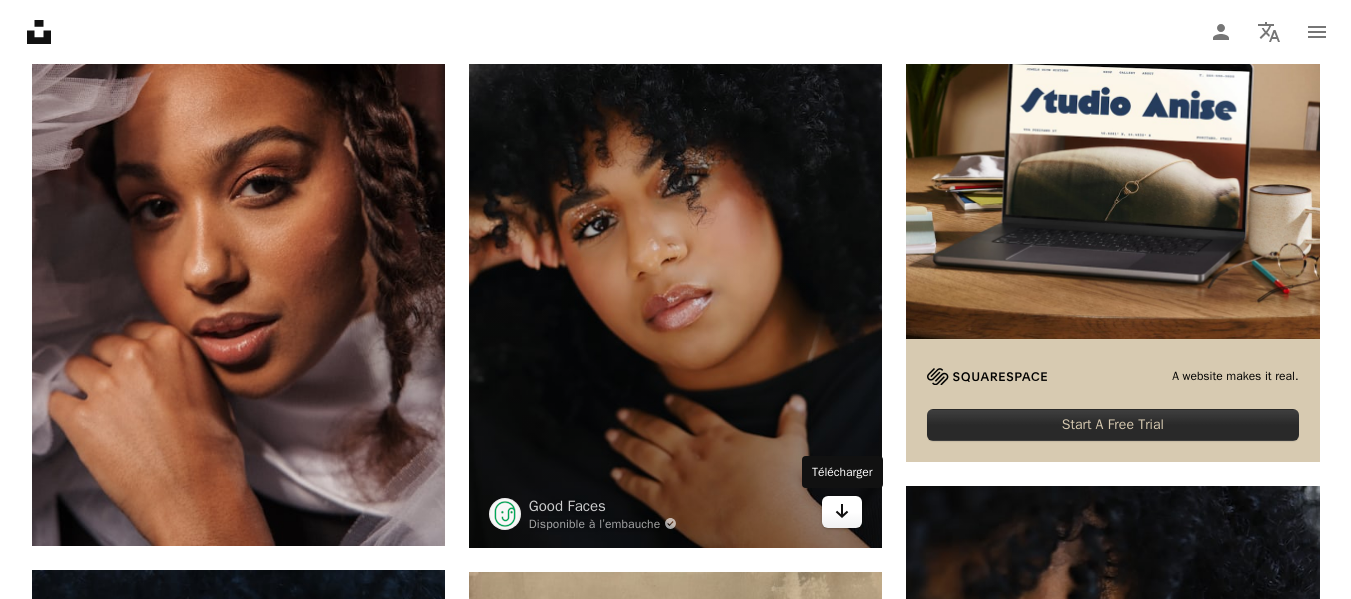 click on "Arrow pointing down" 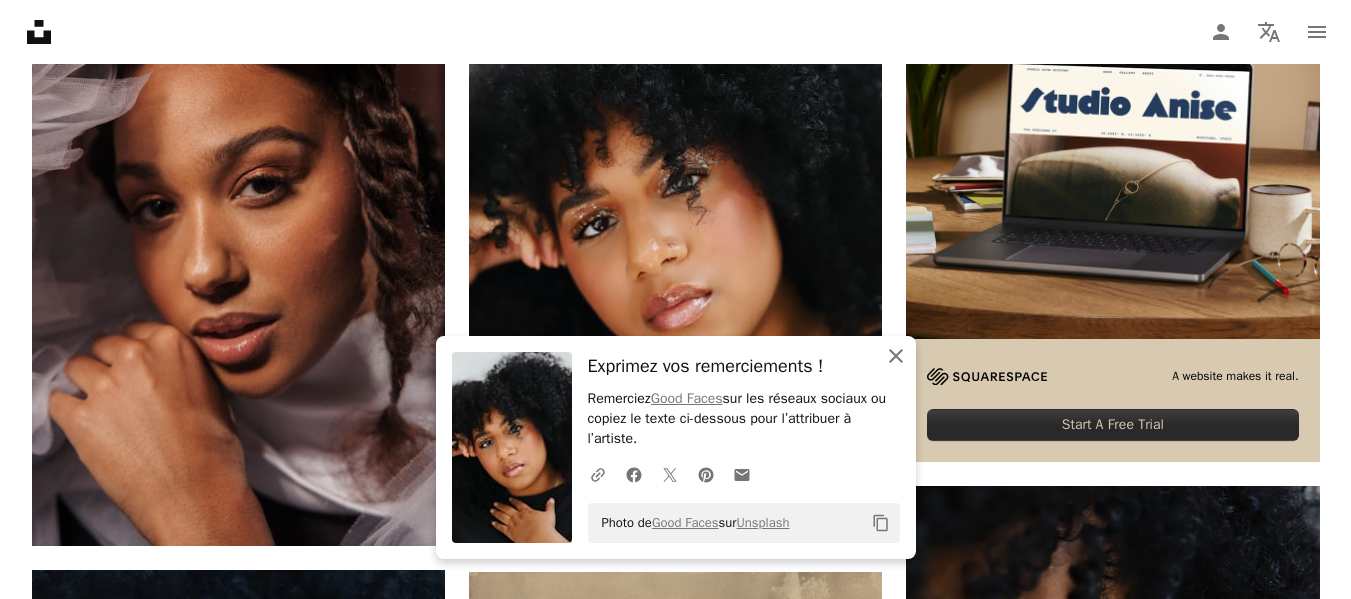 click on "An X shape" 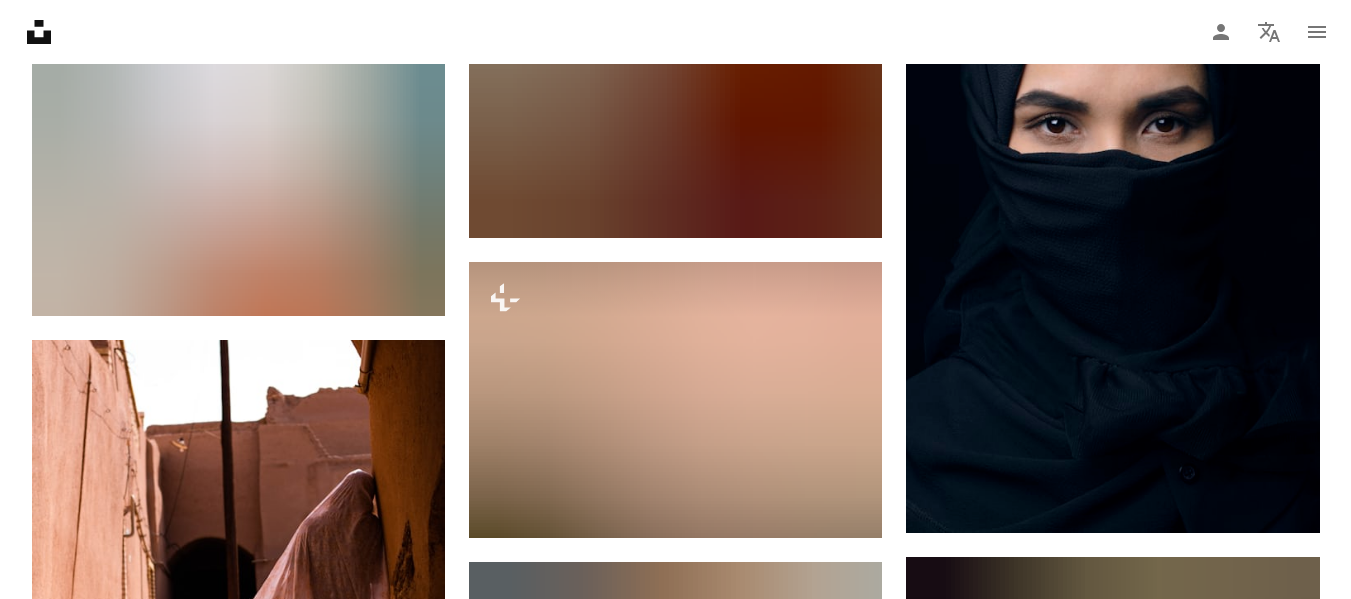 scroll, scrollTop: 2900, scrollLeft: 0, axis: vertical 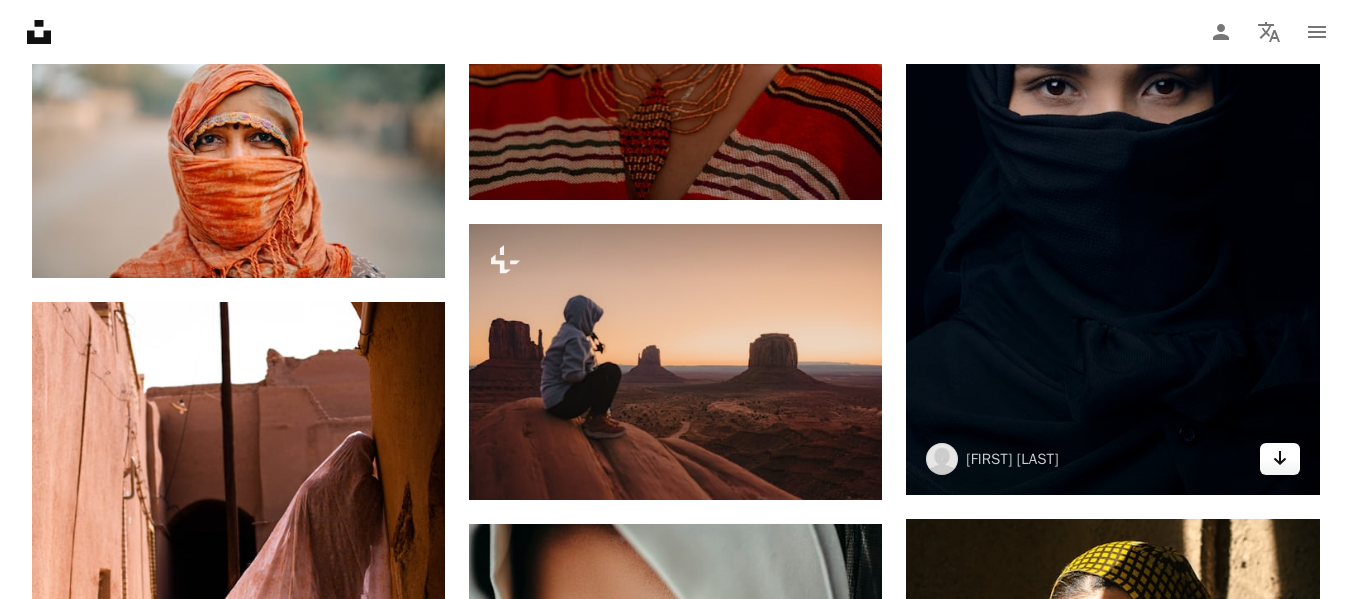 click 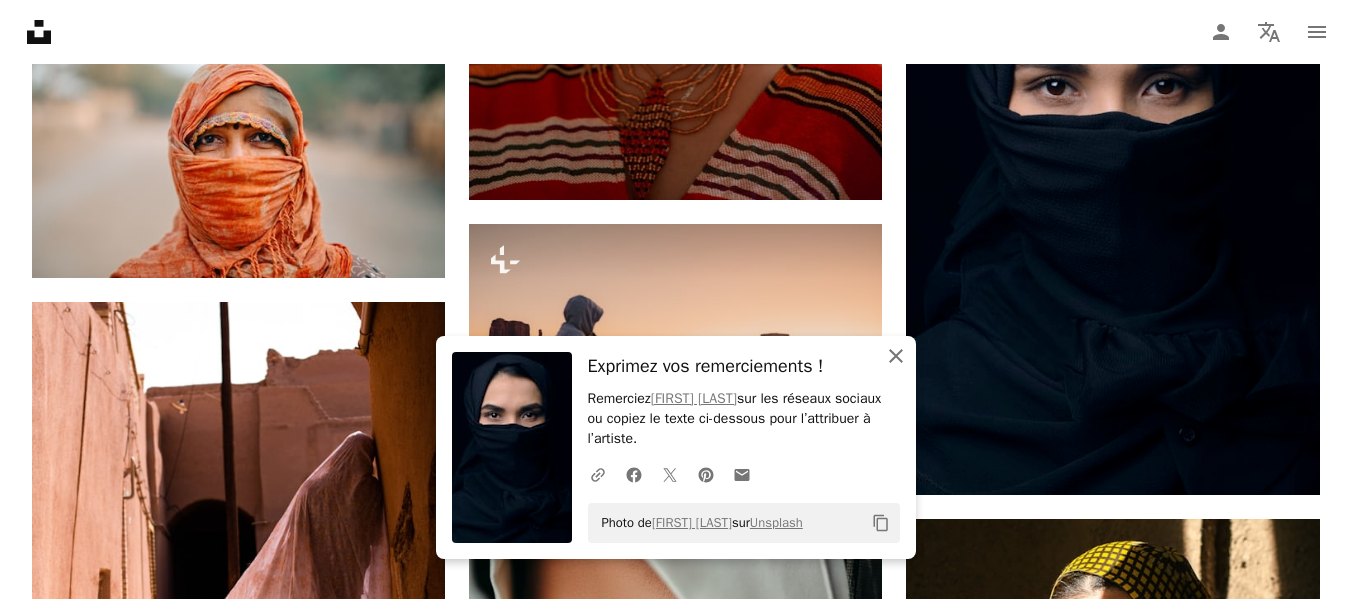 click 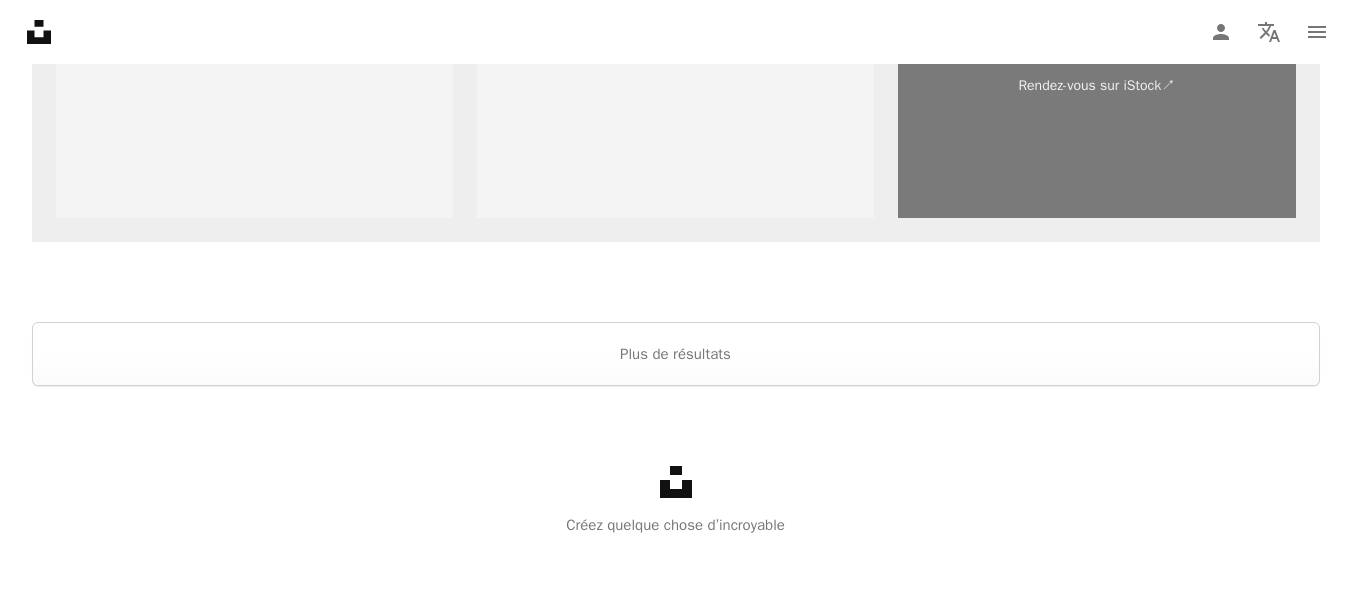 scroll, scrollTop: 5100, scrollLeft: 0, axis: vertical 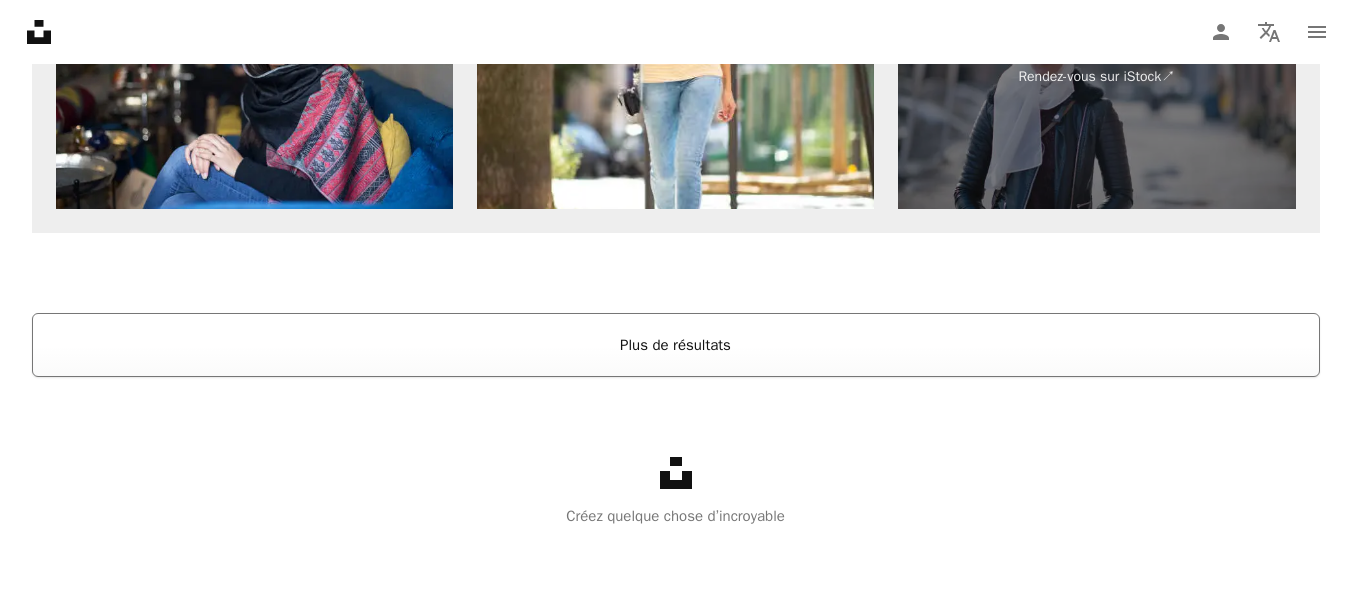 click on "Plus de résultats" at bounding box center (676, 345) 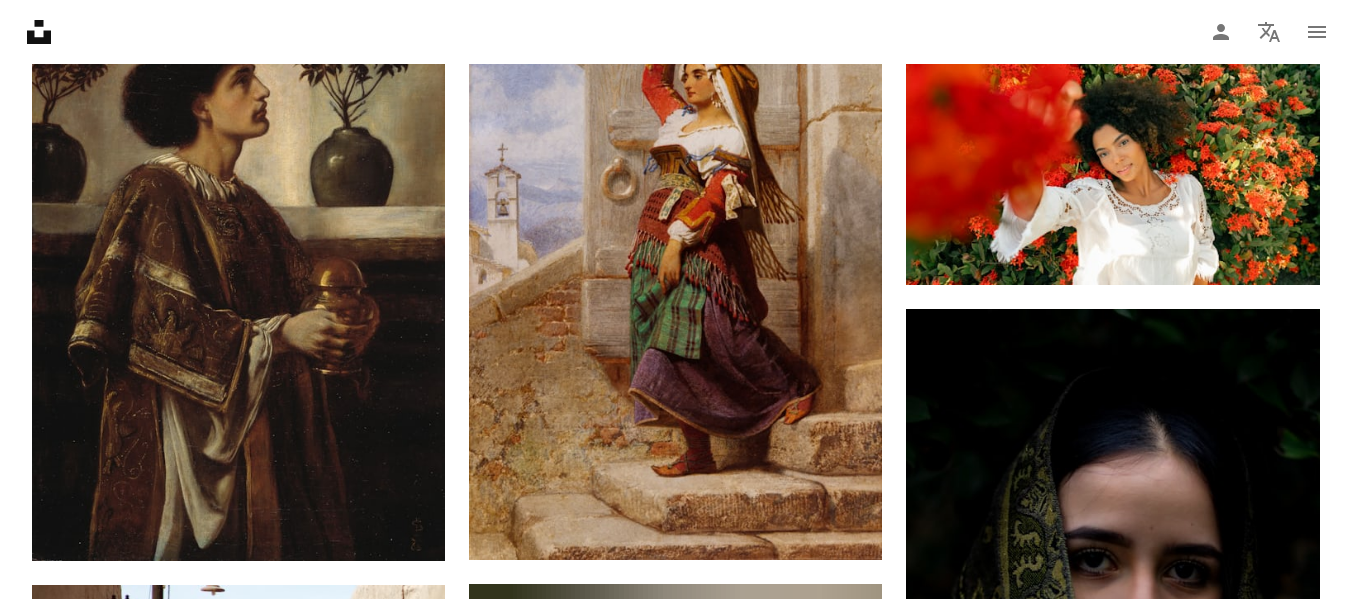 scroll, scrollTop: 12930, scrollLeft: 0, axis: vertical 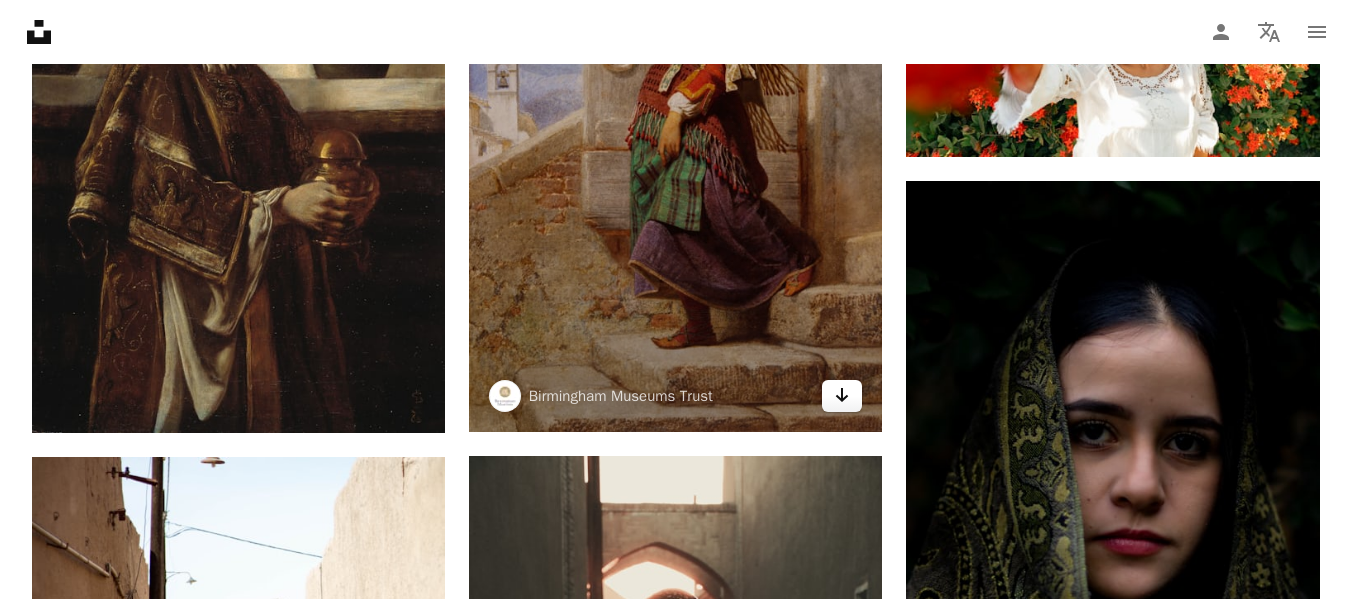 click 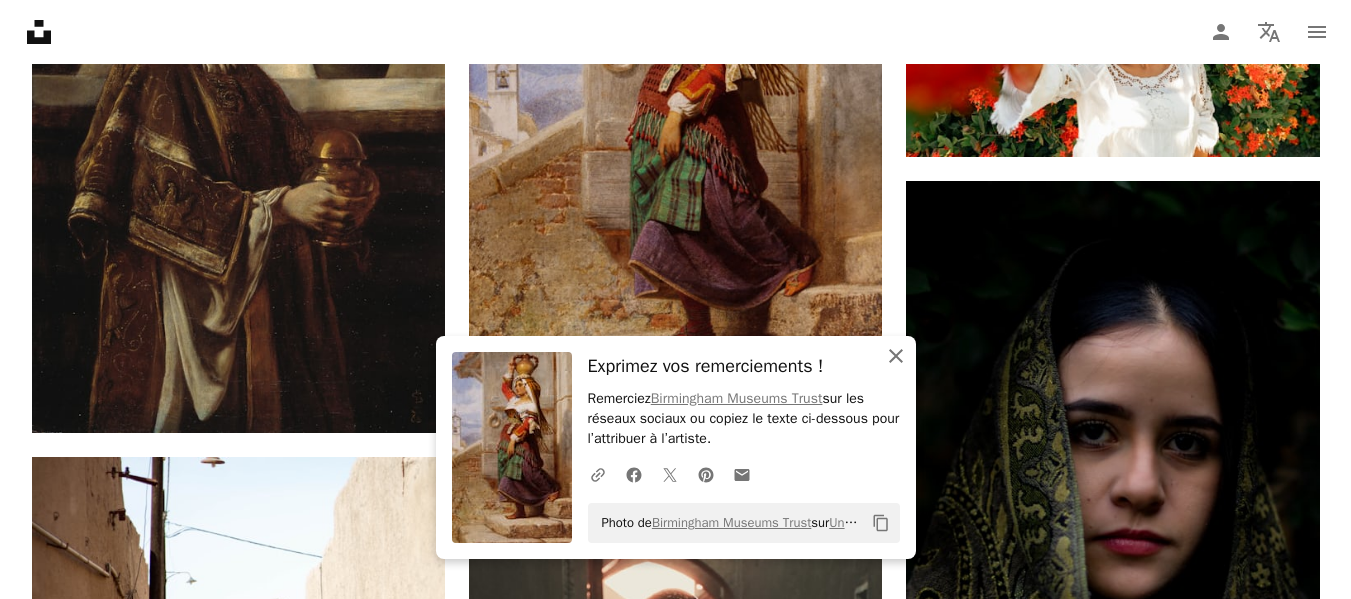click on "An X shape" 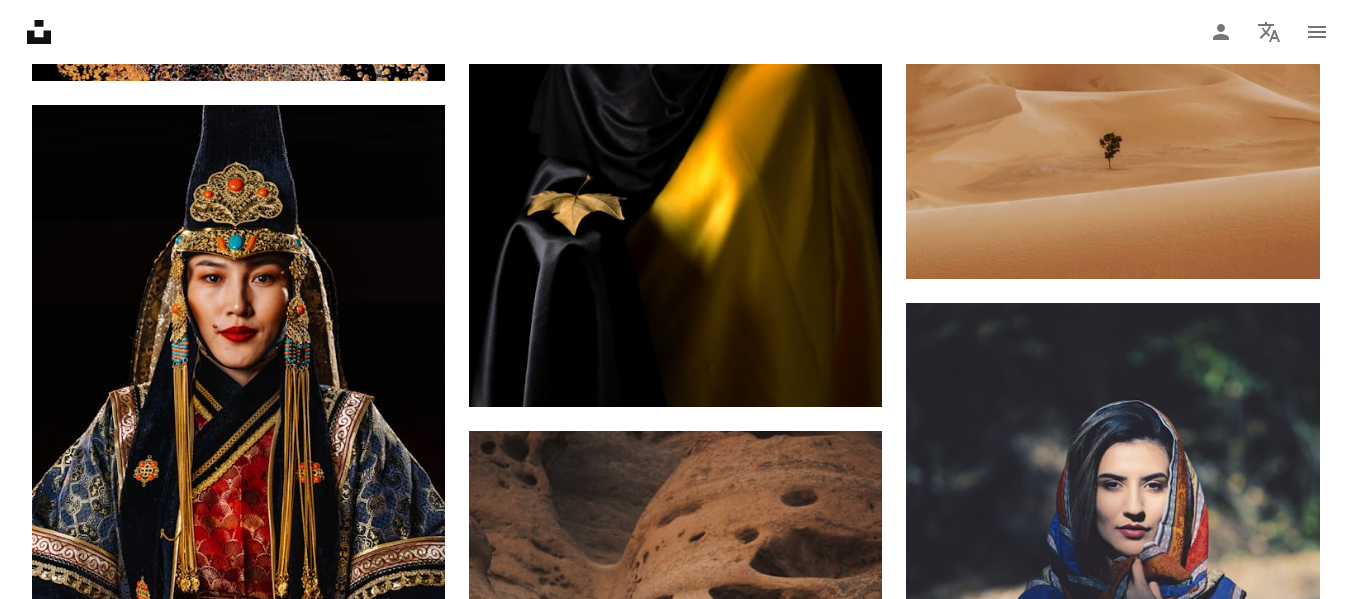 scroll, scrollTop: 17630, scrollLeft: 0, axis: vertical 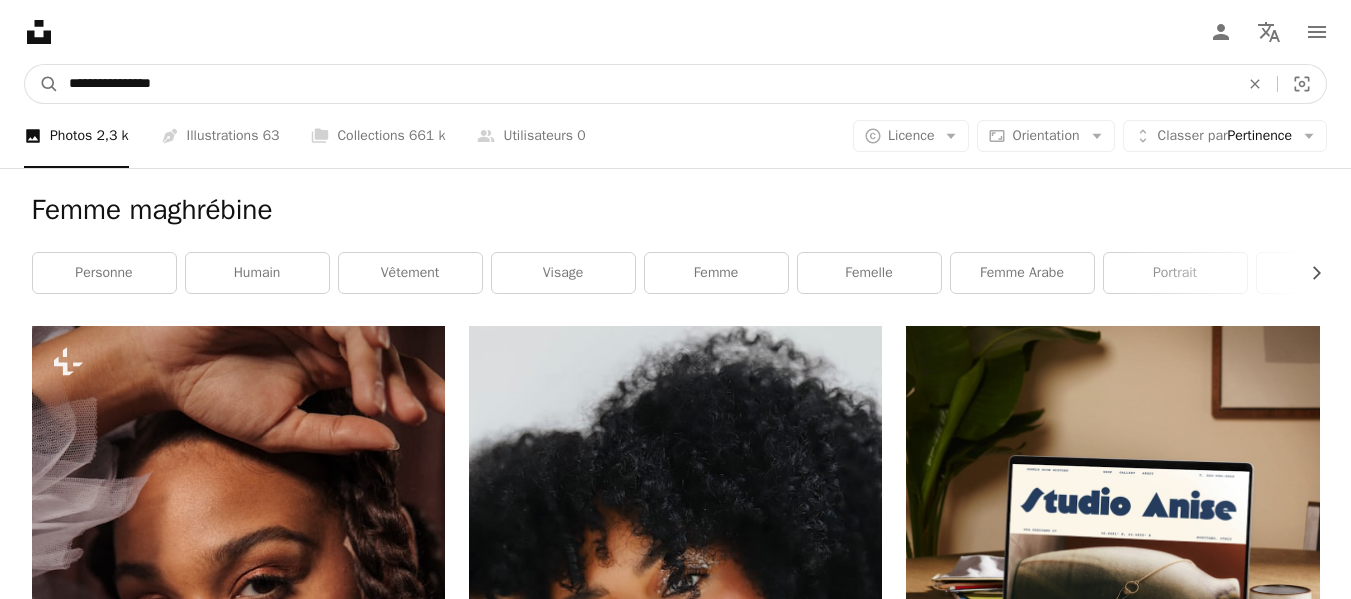 click on "**********" at bounding box center [646, 84] 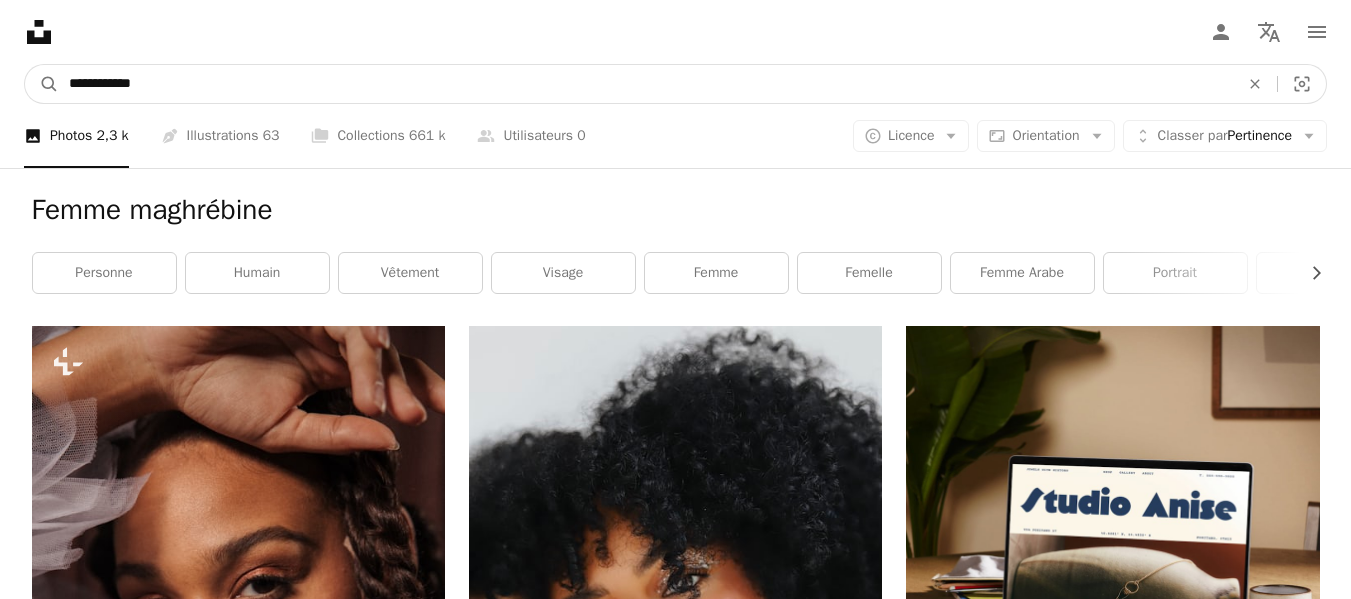 type on "**********" 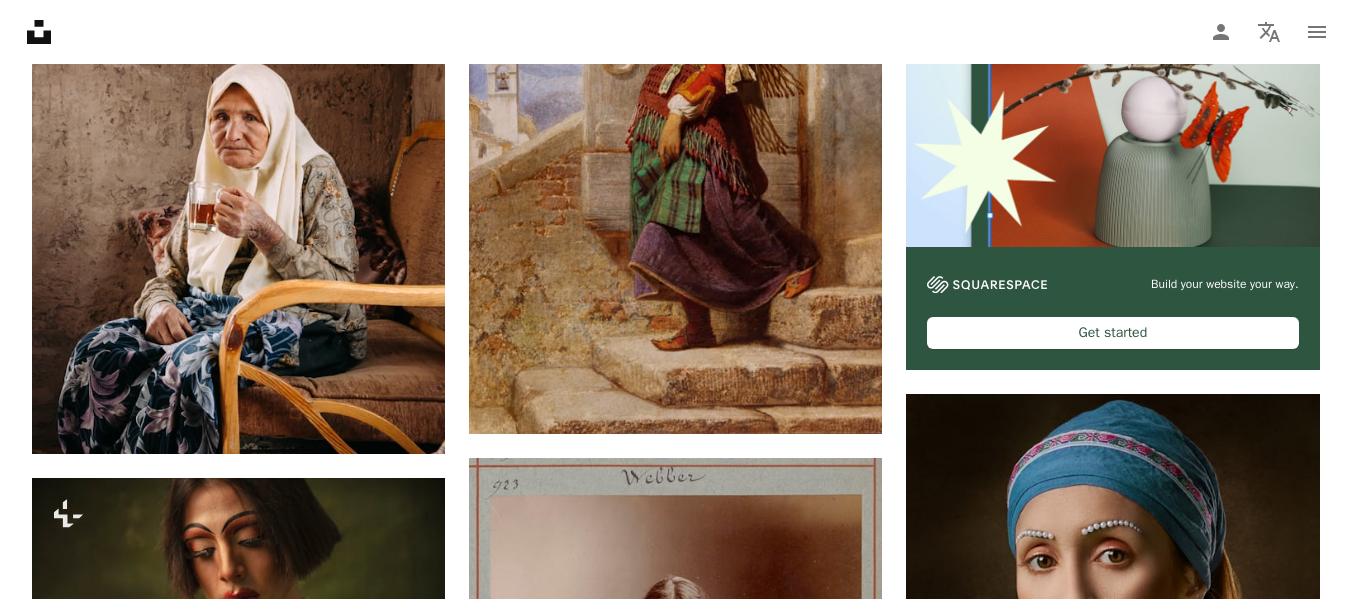 scroll, scrollTop: 500, scrollLeft: 0, axis: vertical 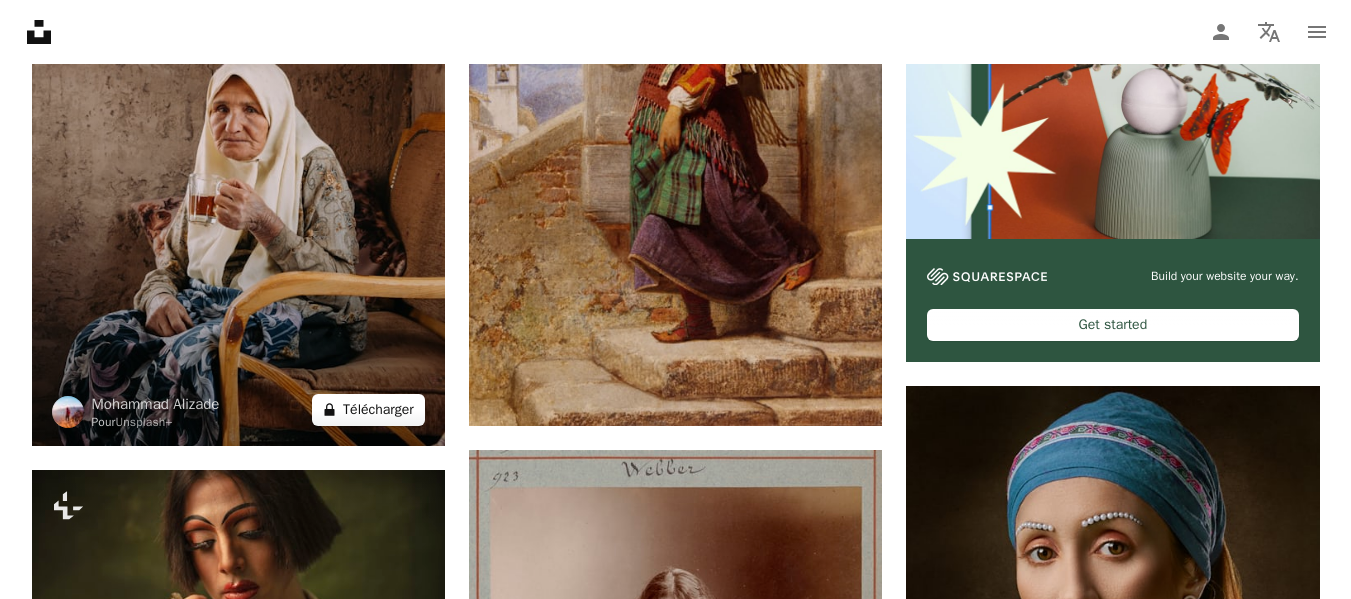 click on "A lock   Télécharger" at bounding box center [368, 410] 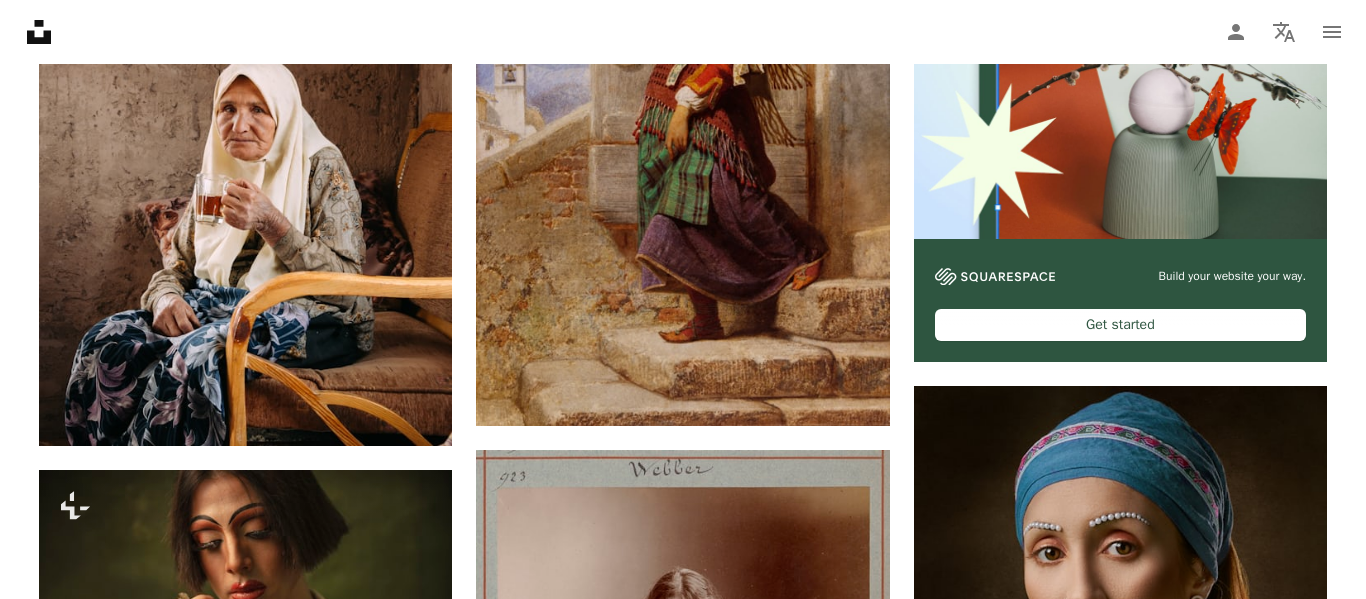 click on "An X shape" at bounding box center [20, 20] 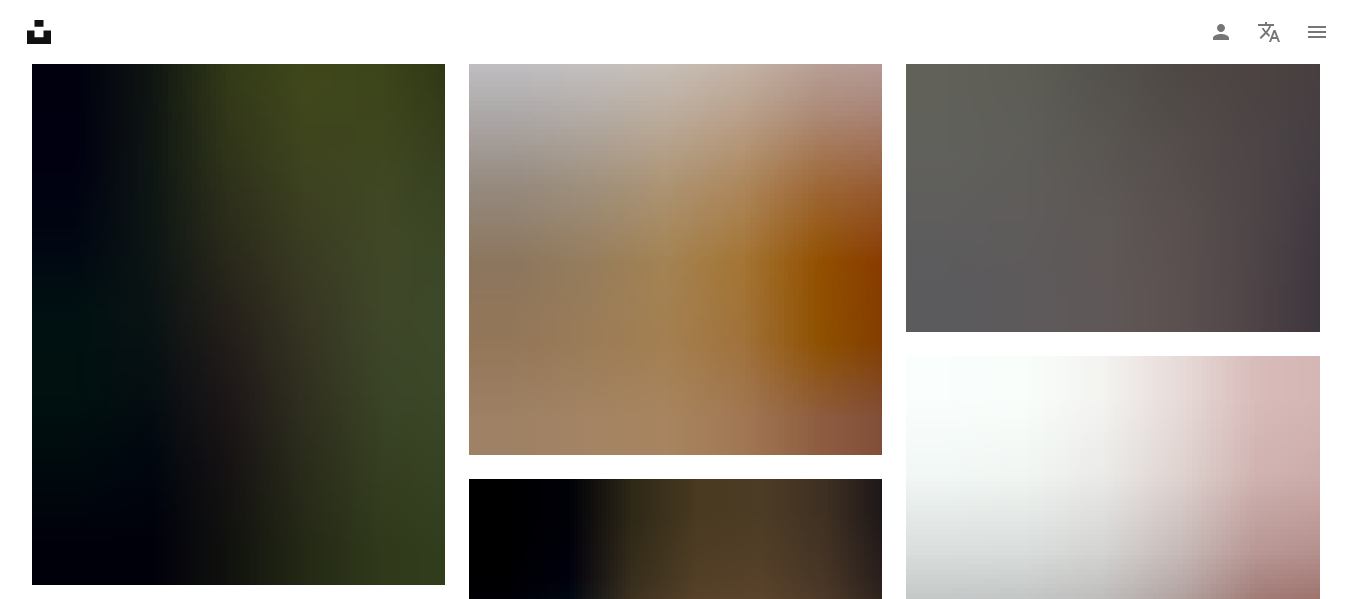 scroll, scrollTop: 2200, scrollLeft: 0, axis: vertical 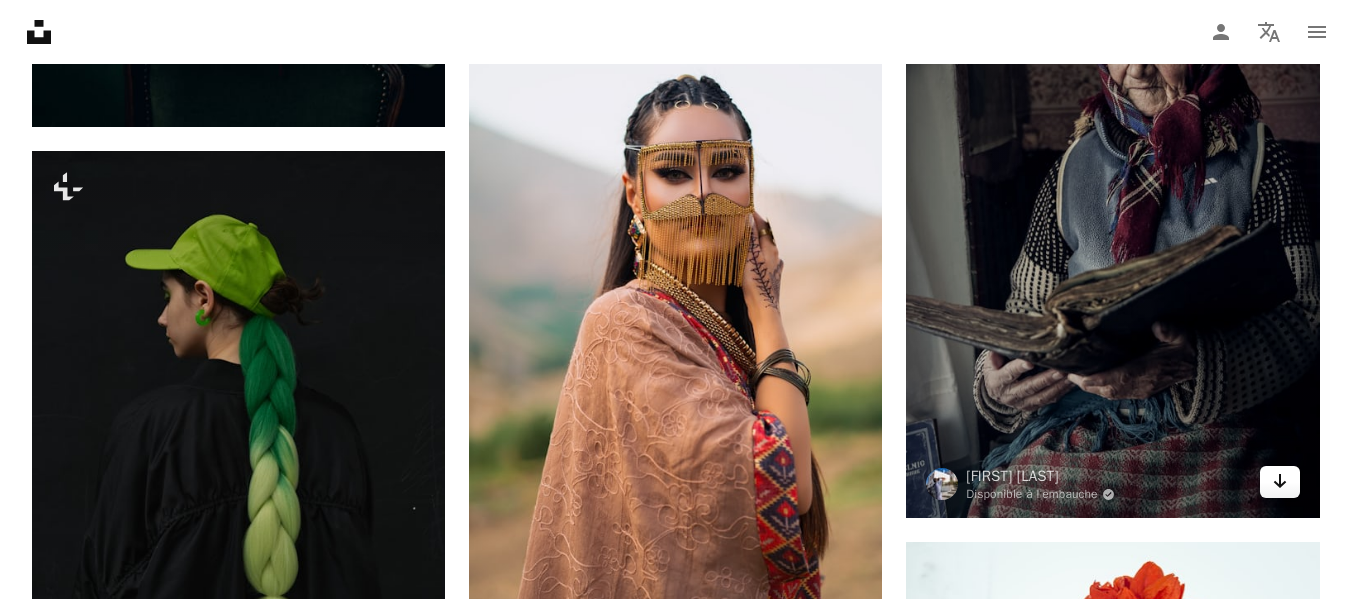 click on "Arrow pointing down" 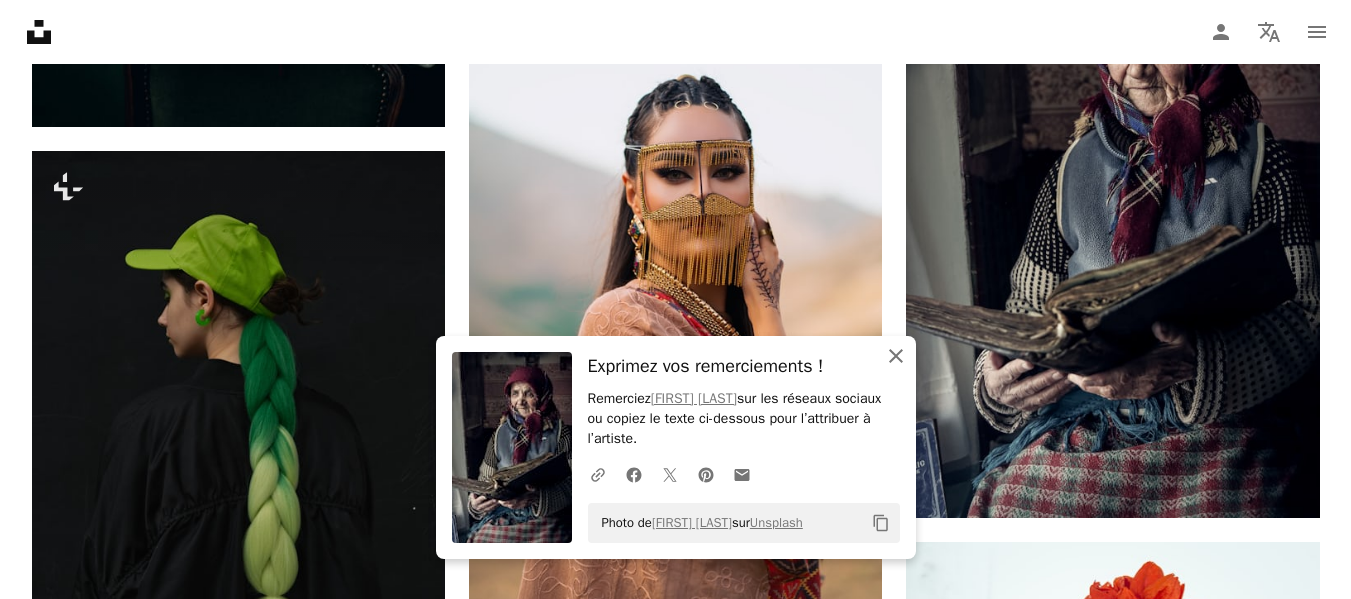 click on "An X shape" 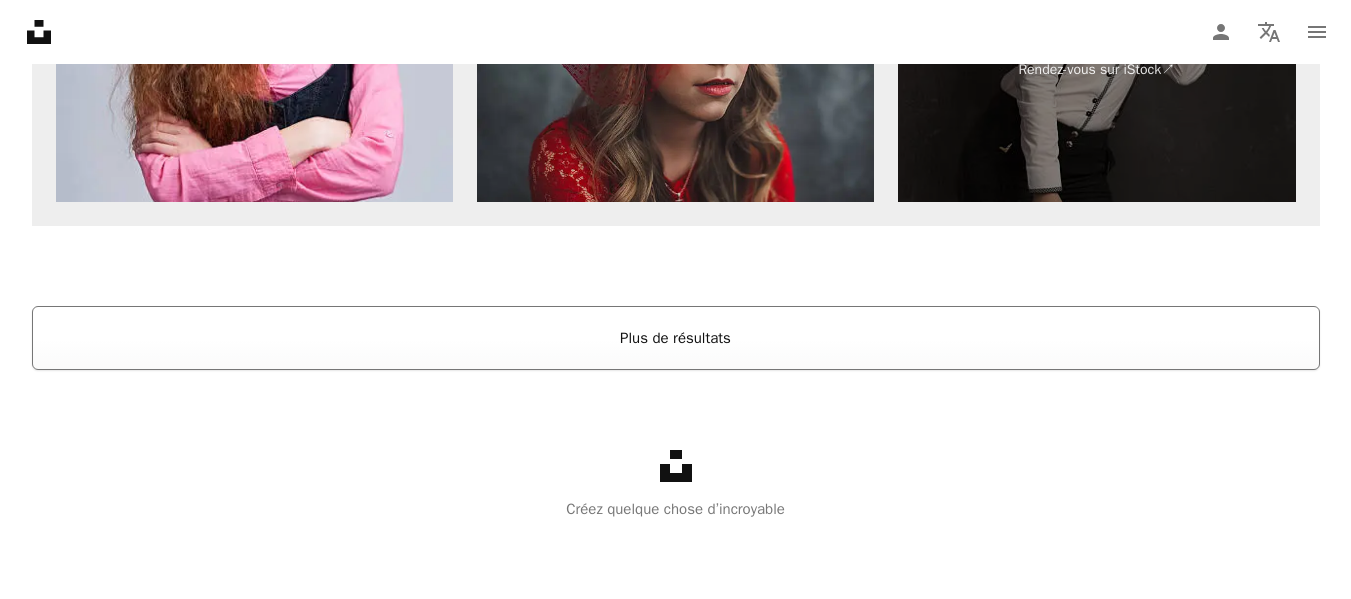 click on "Plus de résultats" at bounding box center (676, 338) 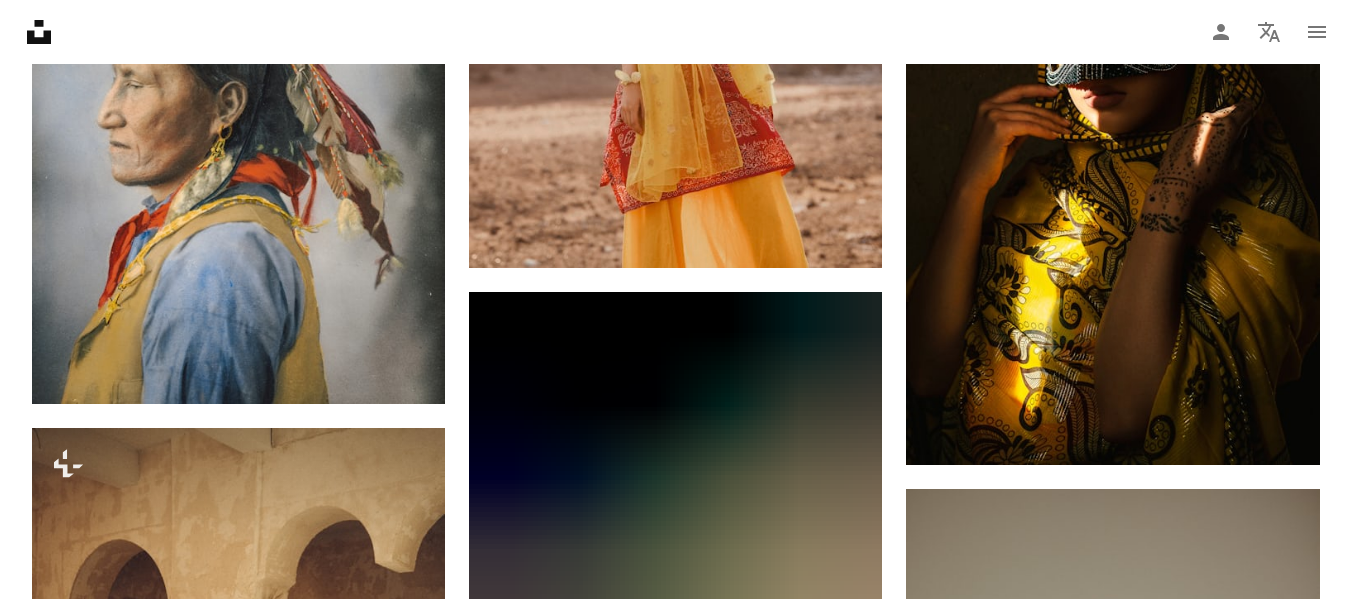 scroll, scrollTop: 8699, scrollLeft: 0, axis: vertical 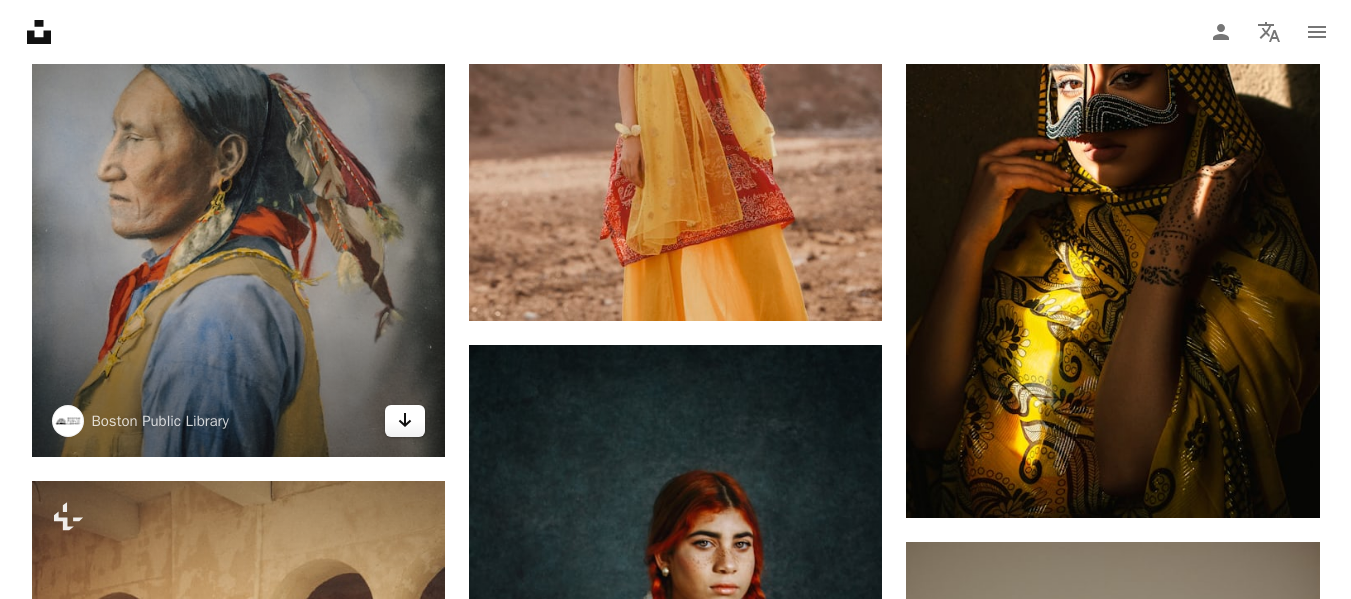 click on "Arrow pointing down" 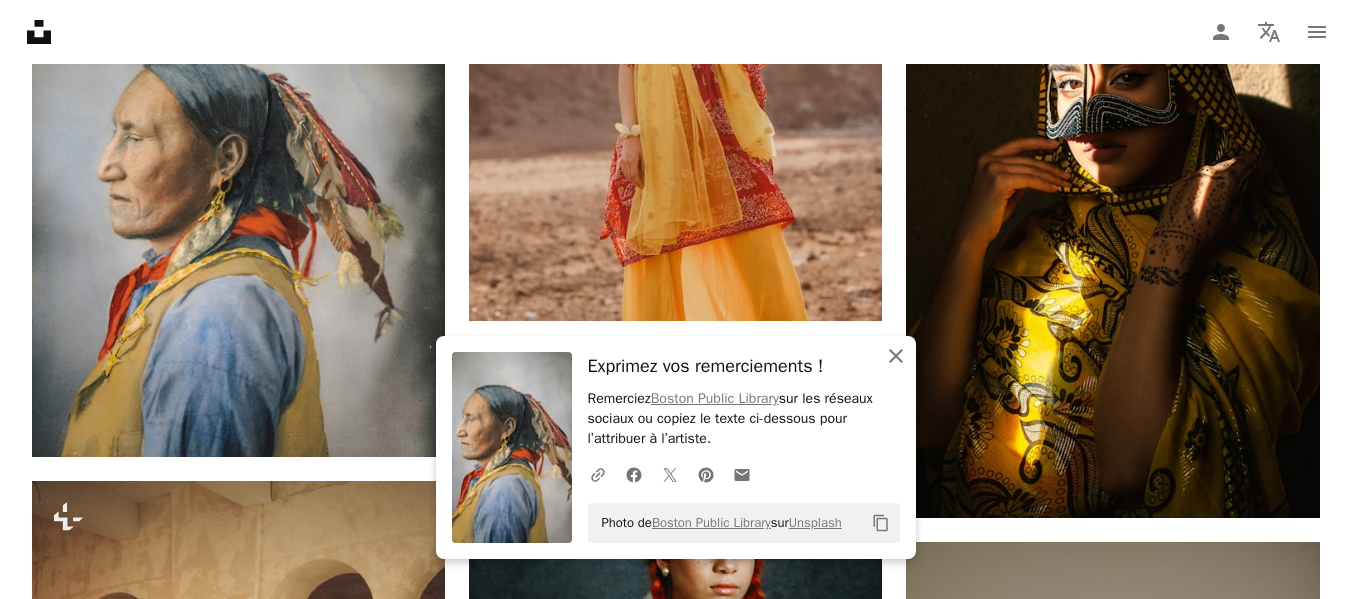 click on "An X shape" 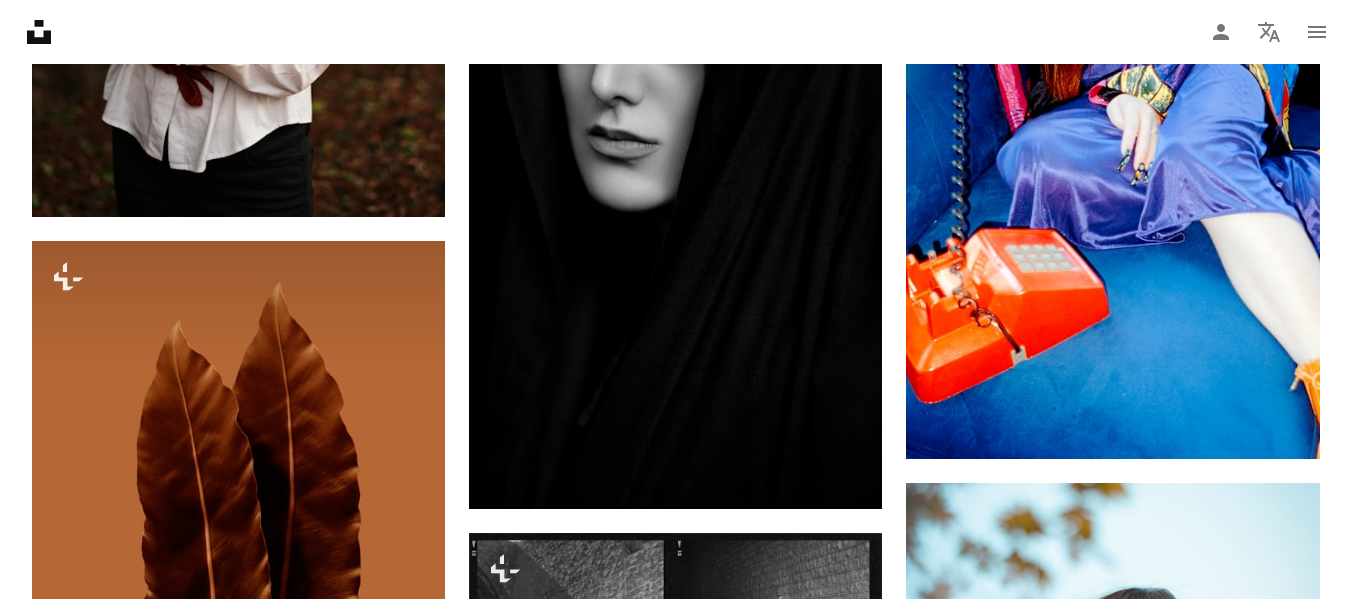 scroll, scrollTop: 14899, scrollLeft: 0, axis: vertical 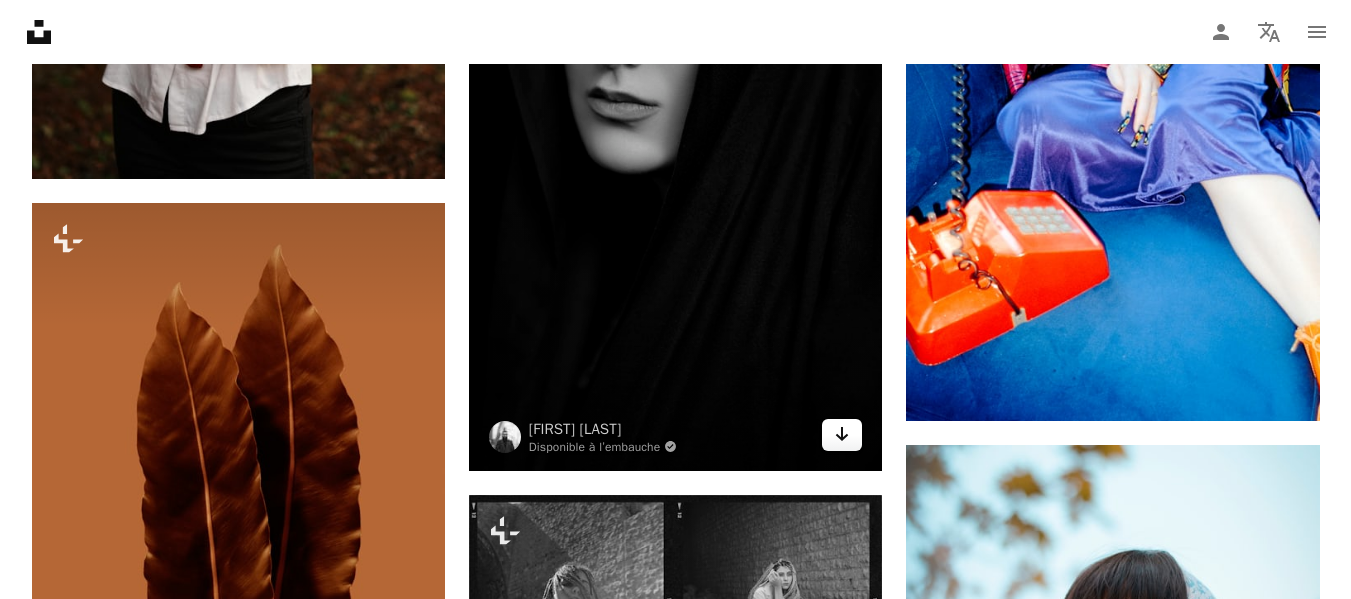 click on "Arrow pointing down" 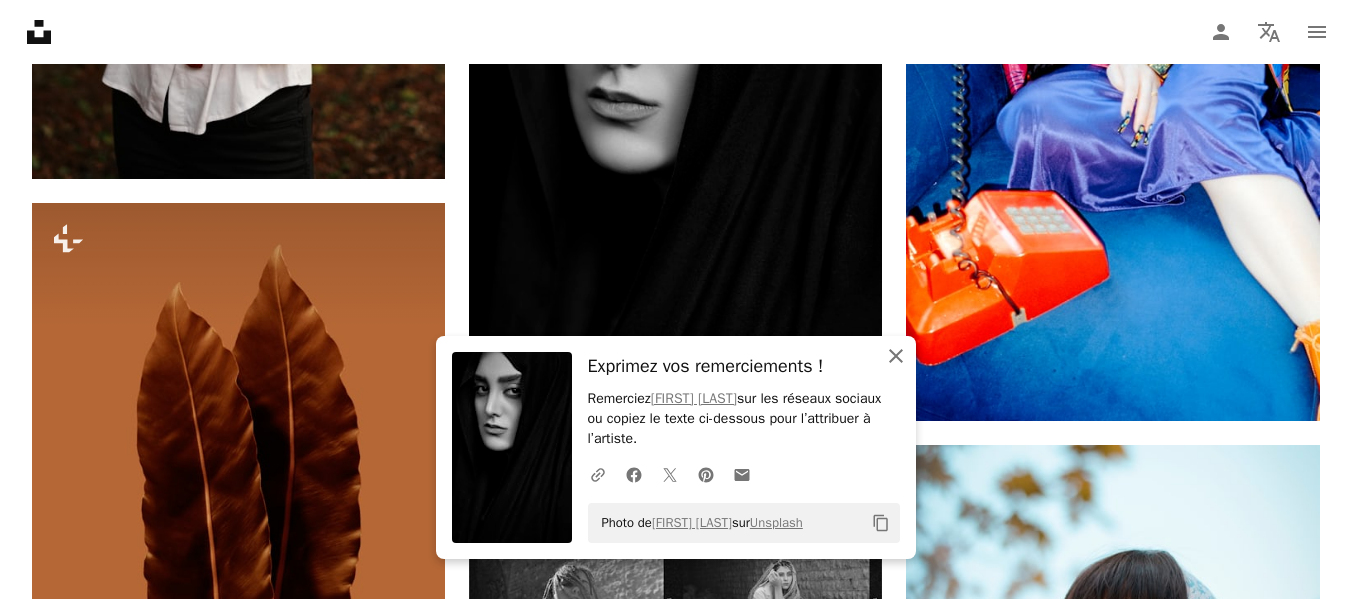 click on "An X shape" 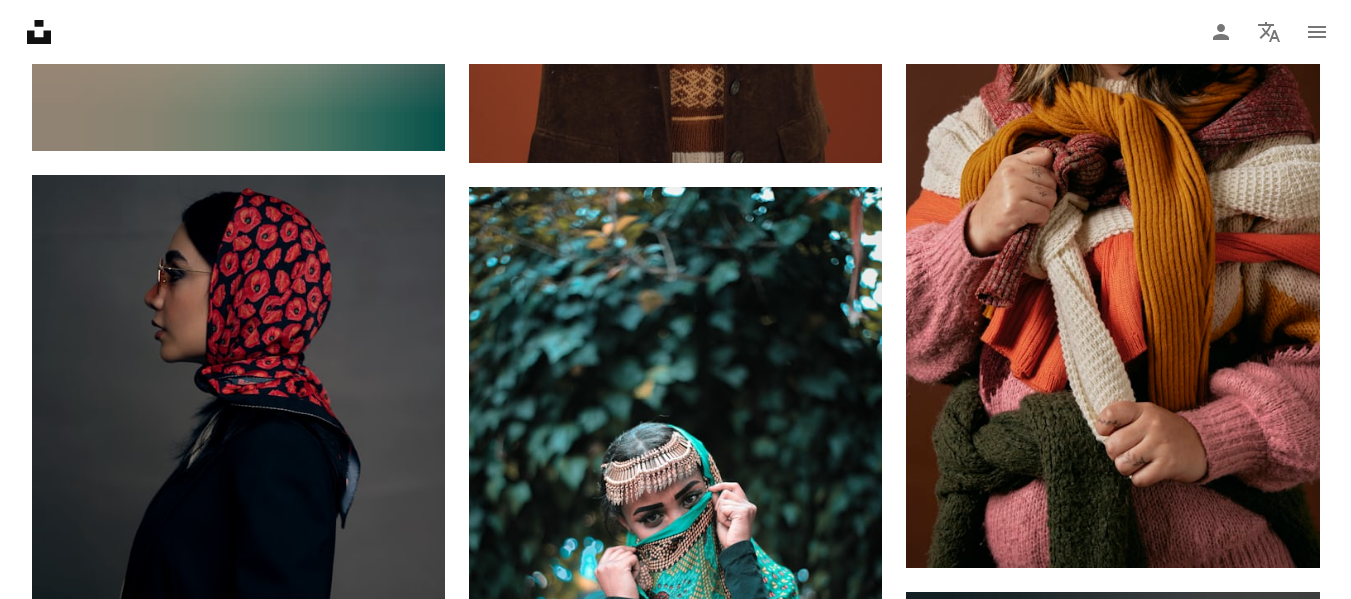 scroll, scrollTop: 19499, scrollLeft: 0, axis: vertical 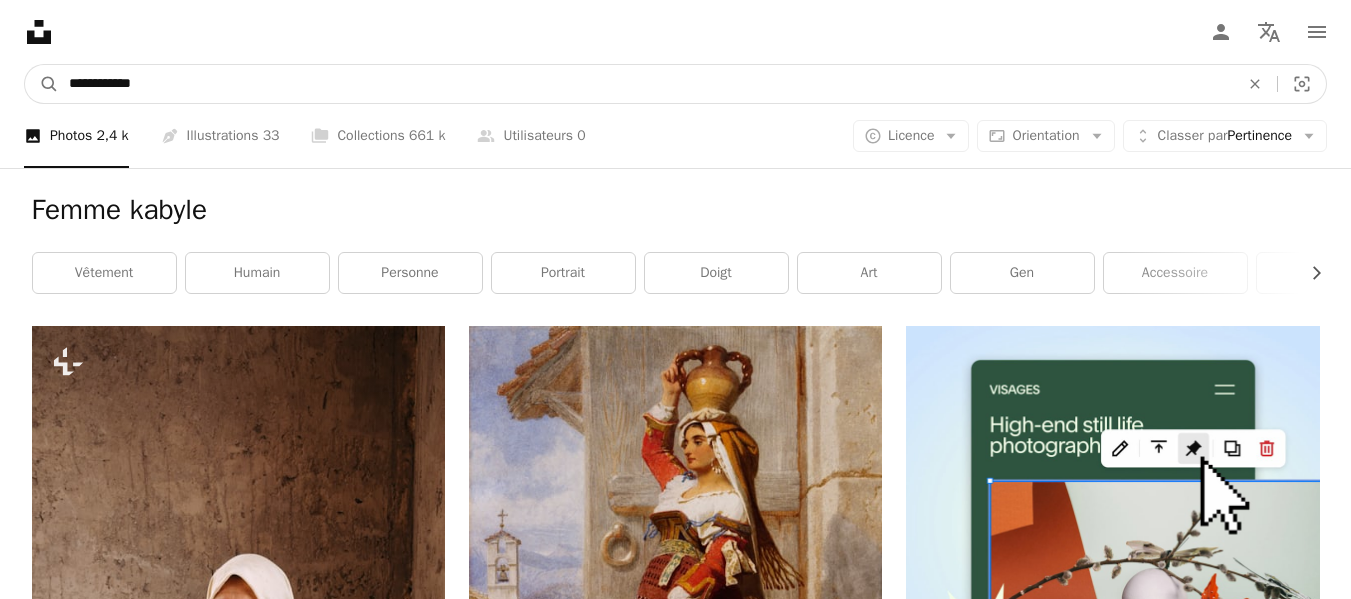 drag, startPoint x: 201, startPoint y: 82, endPoint x: 0, endPoint y: 69, distance: 201.41995 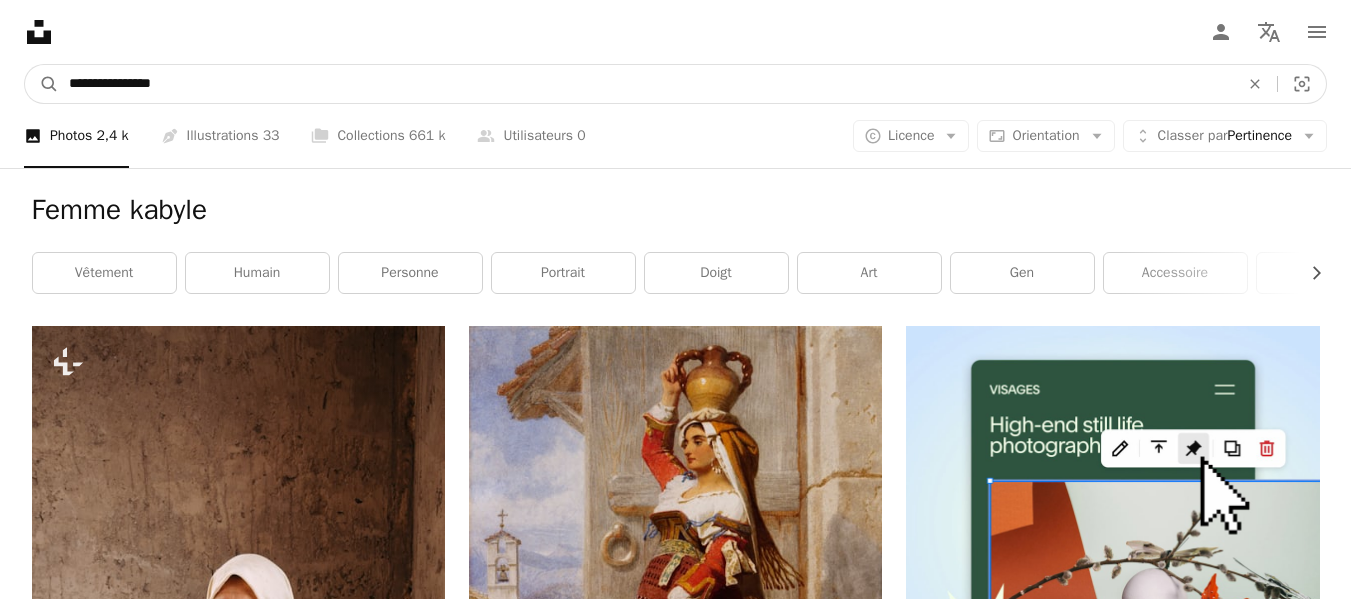 type on "**********" 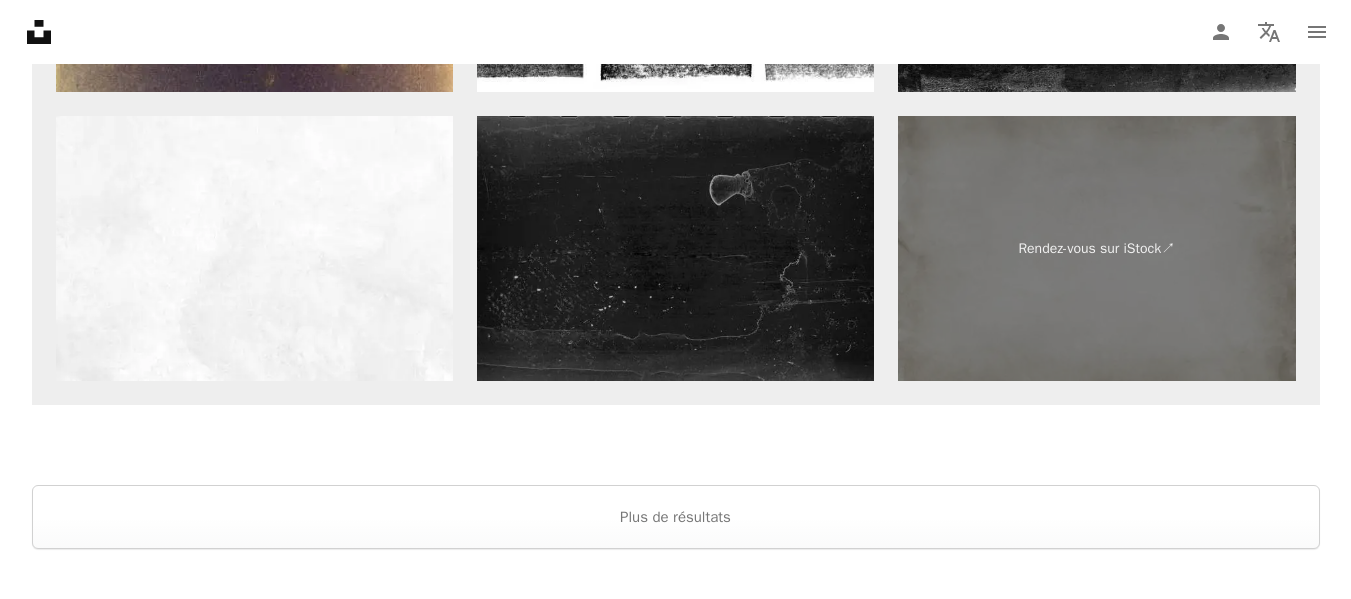 scroll, scrollTop: 3306, scrollLeft: 0, axis: vertical 